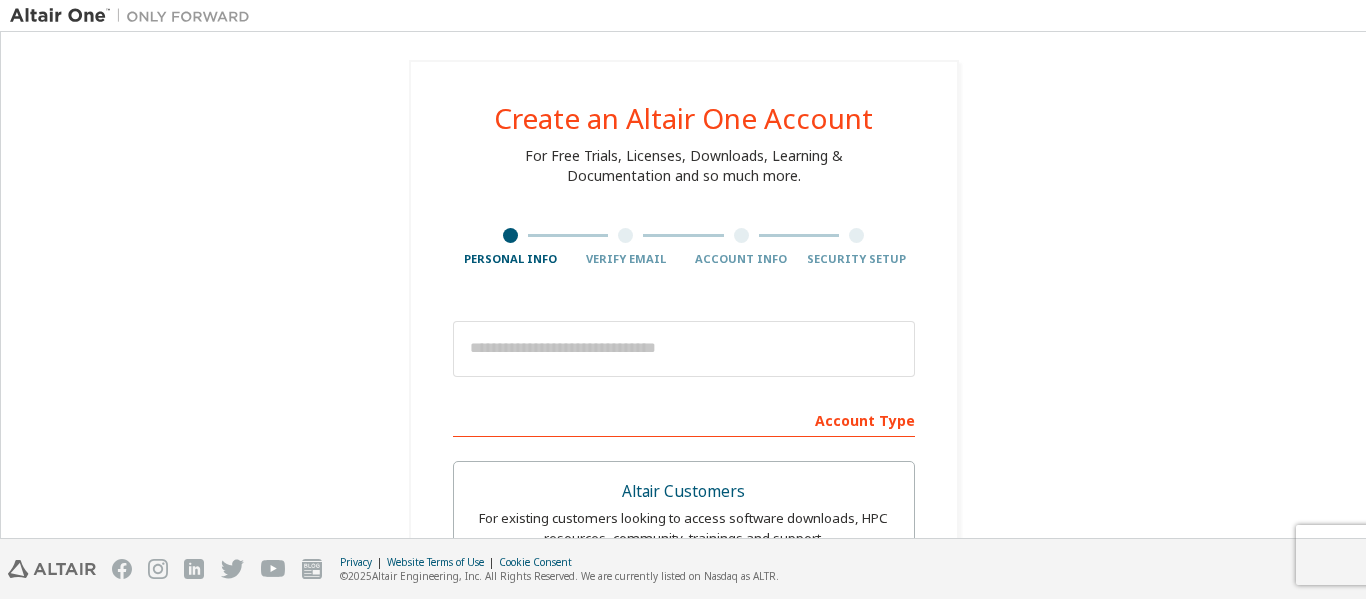 scroll, scrollTop: 0, scrollLeft: 0, axis: both 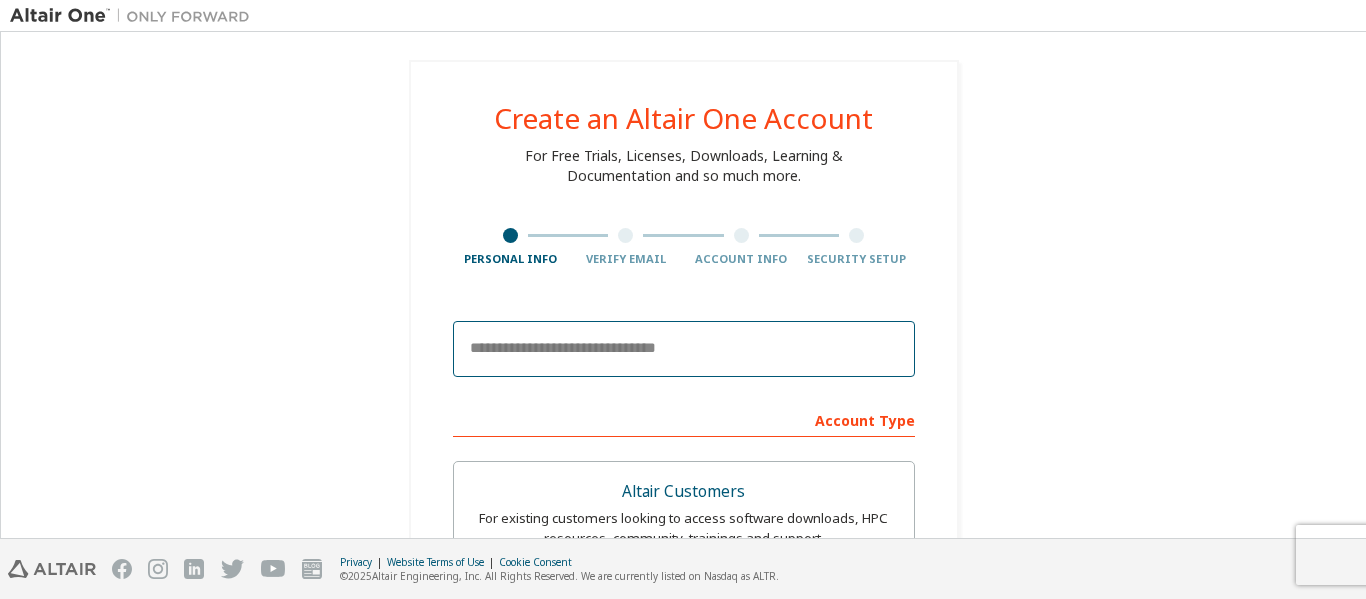 click at bounding box center (684, 349) 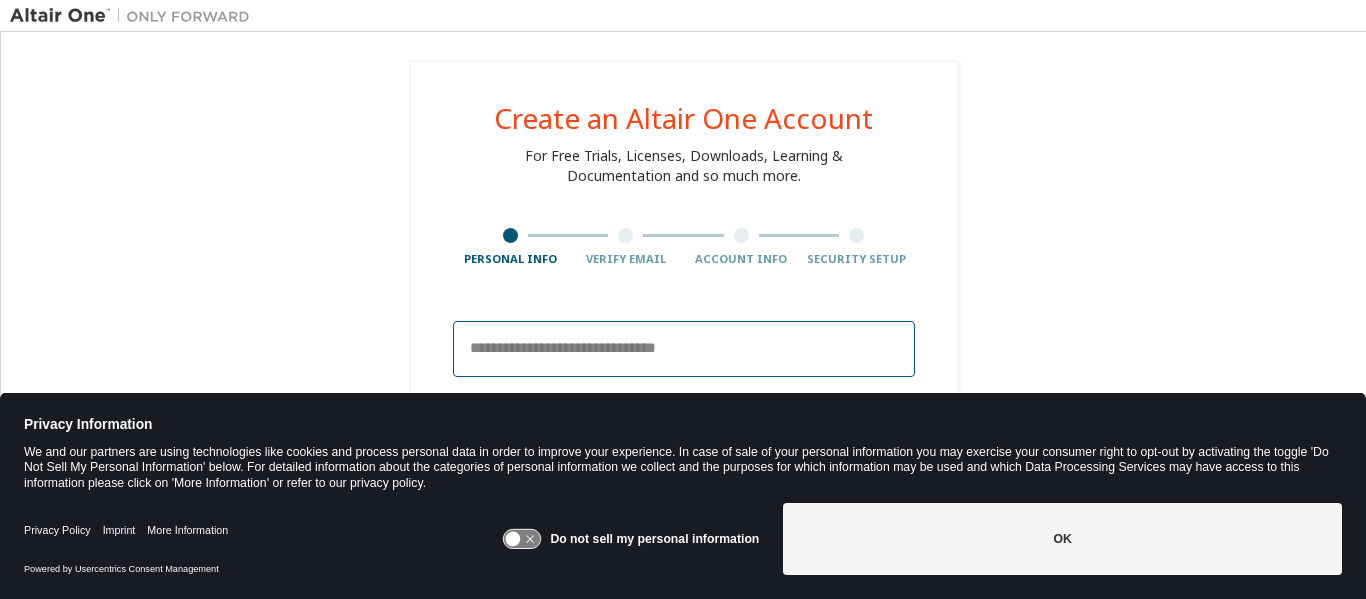 click at bounding box center [684, 349] 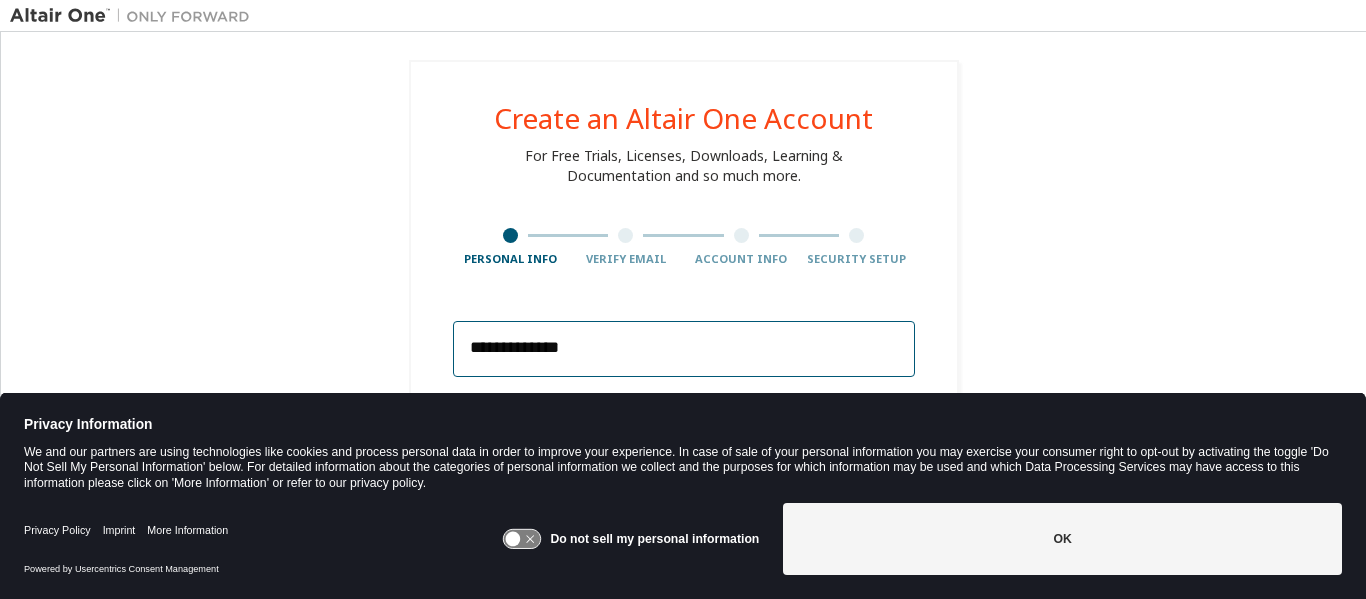 type on "**********" 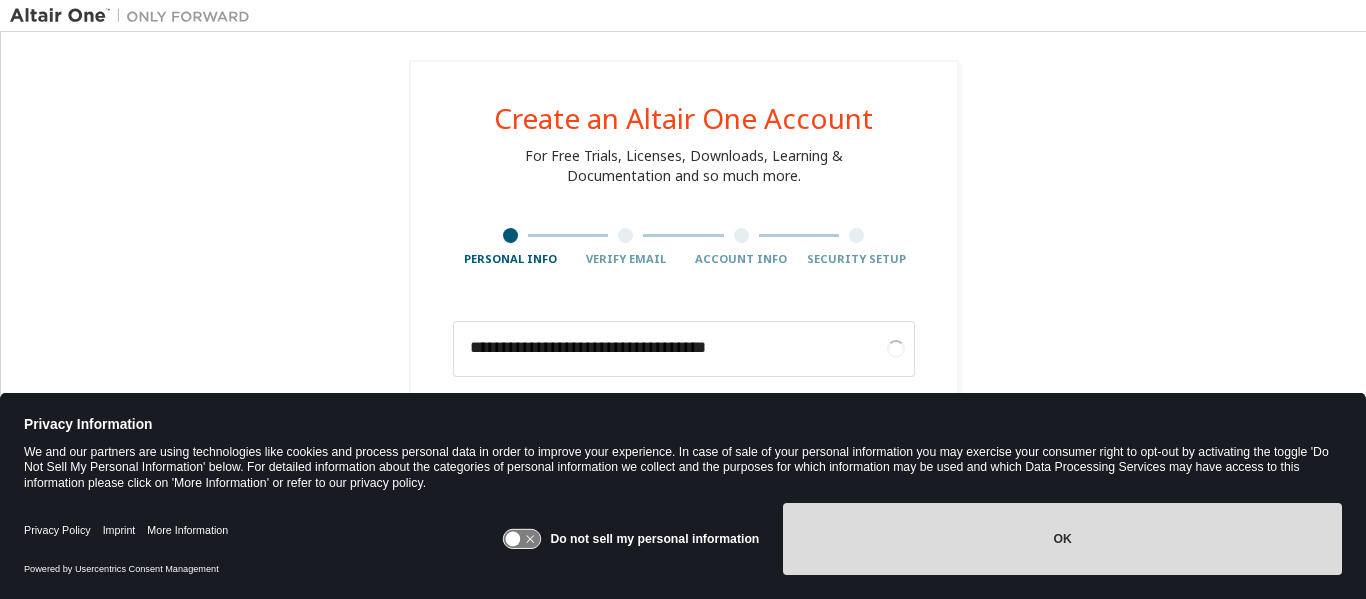 click on "OK" at bounding box center (1062, 539) 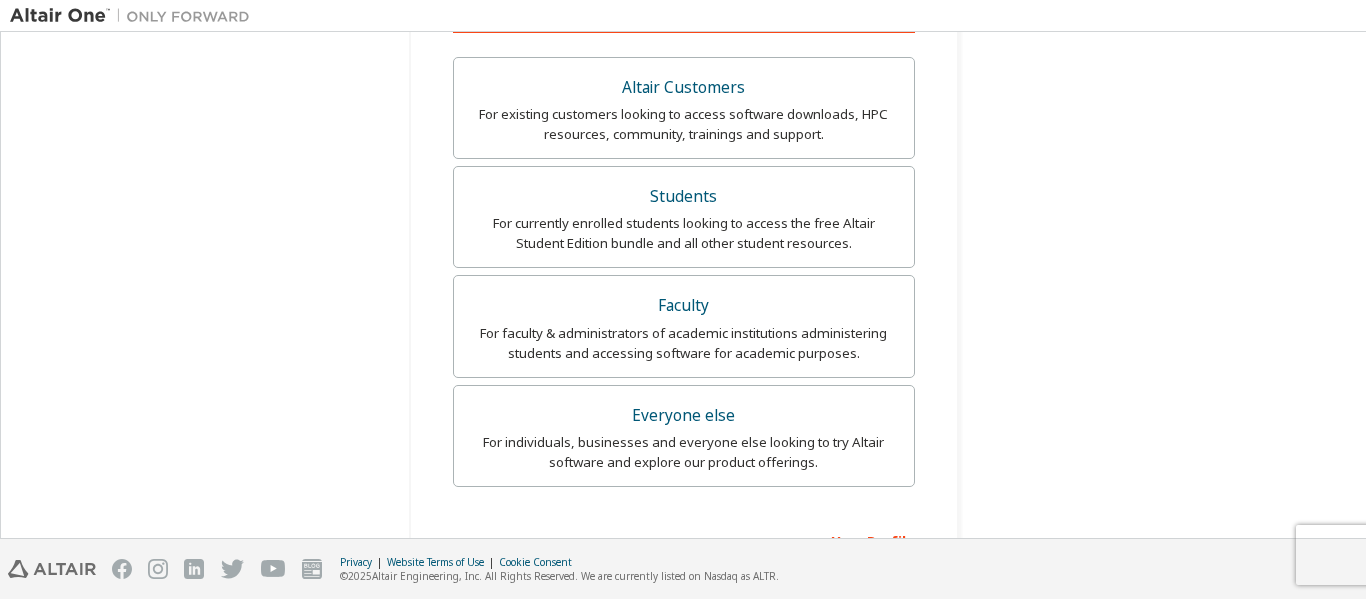 scroll, scrollTop: 403, scrollLeft: 0, axis: vertical 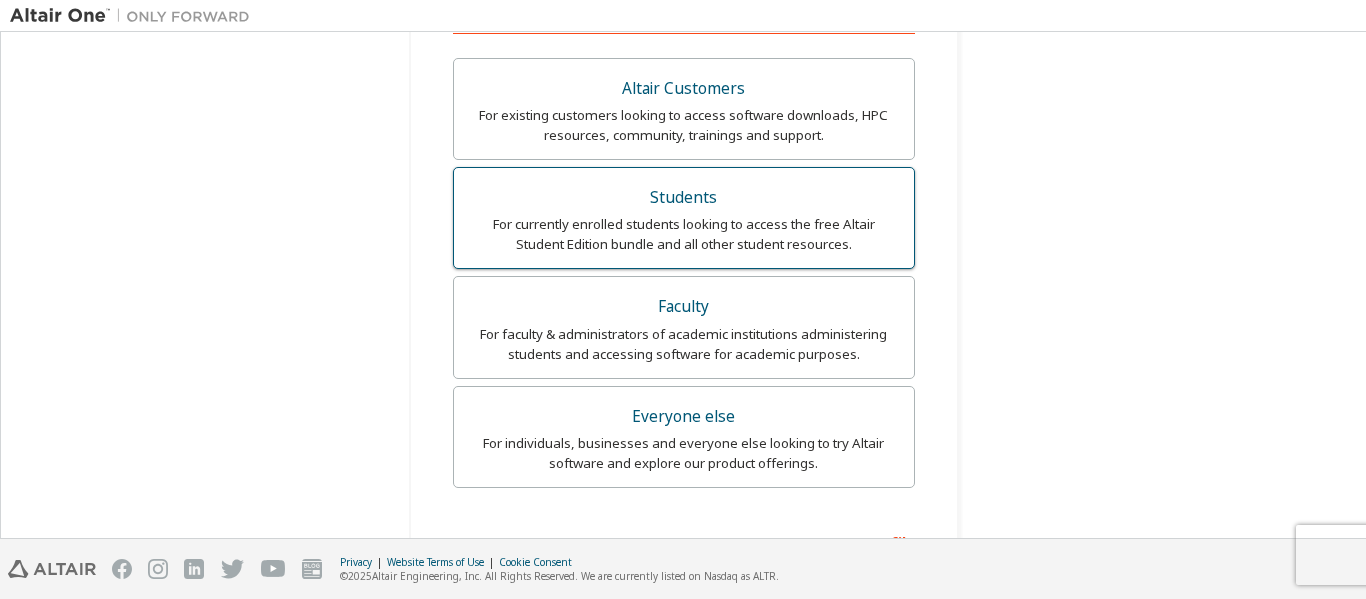 click on "For currently enrolled students looking to access the free Altair Student Edition bundle and all other student resources." at bounding box center (684, 234) 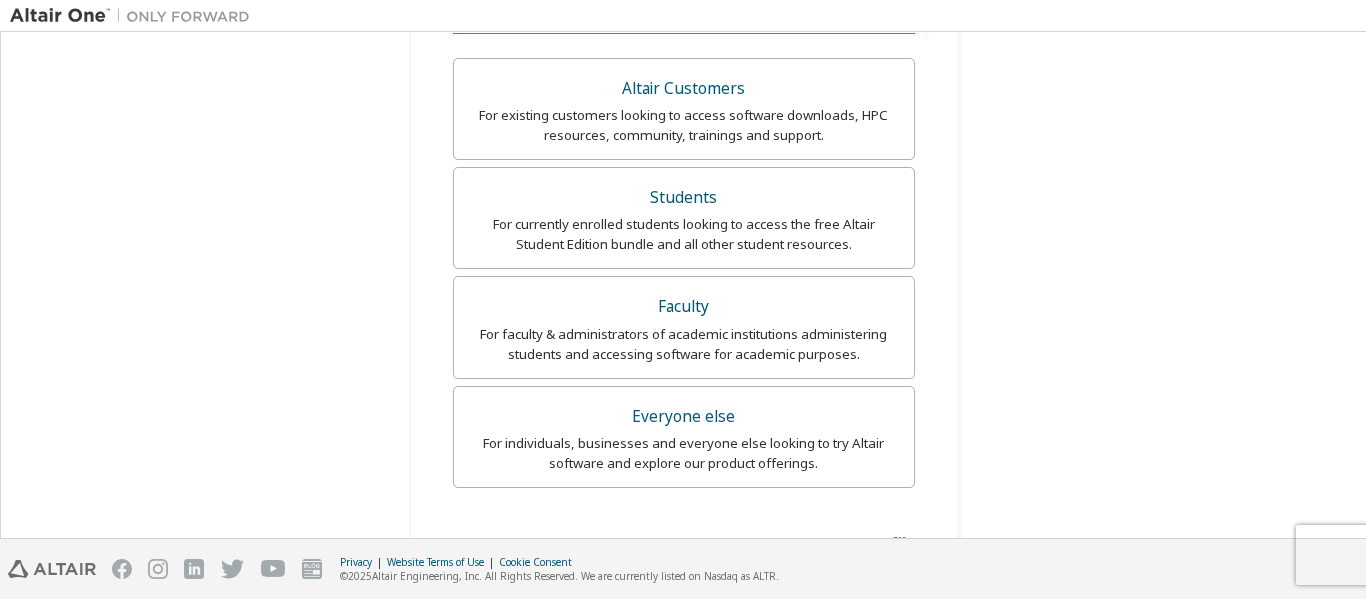 scroll, scrollTop: 728, scrollLeft: 0, axis: vertical 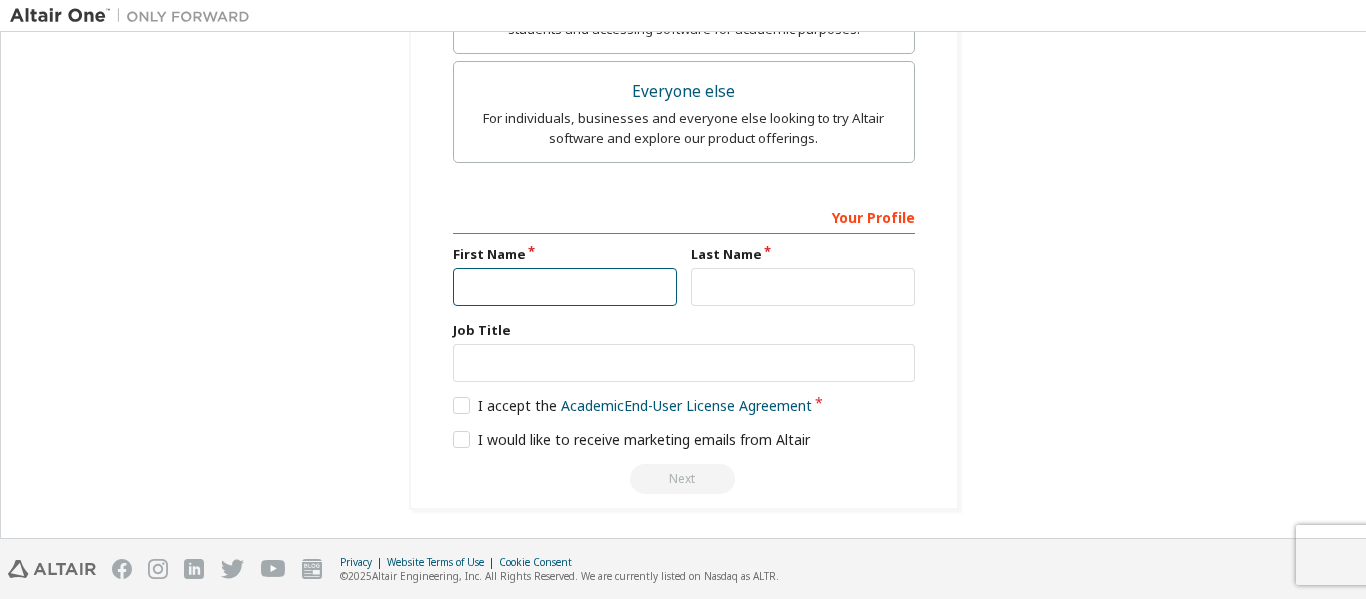 click at bounding box center (565, 287) 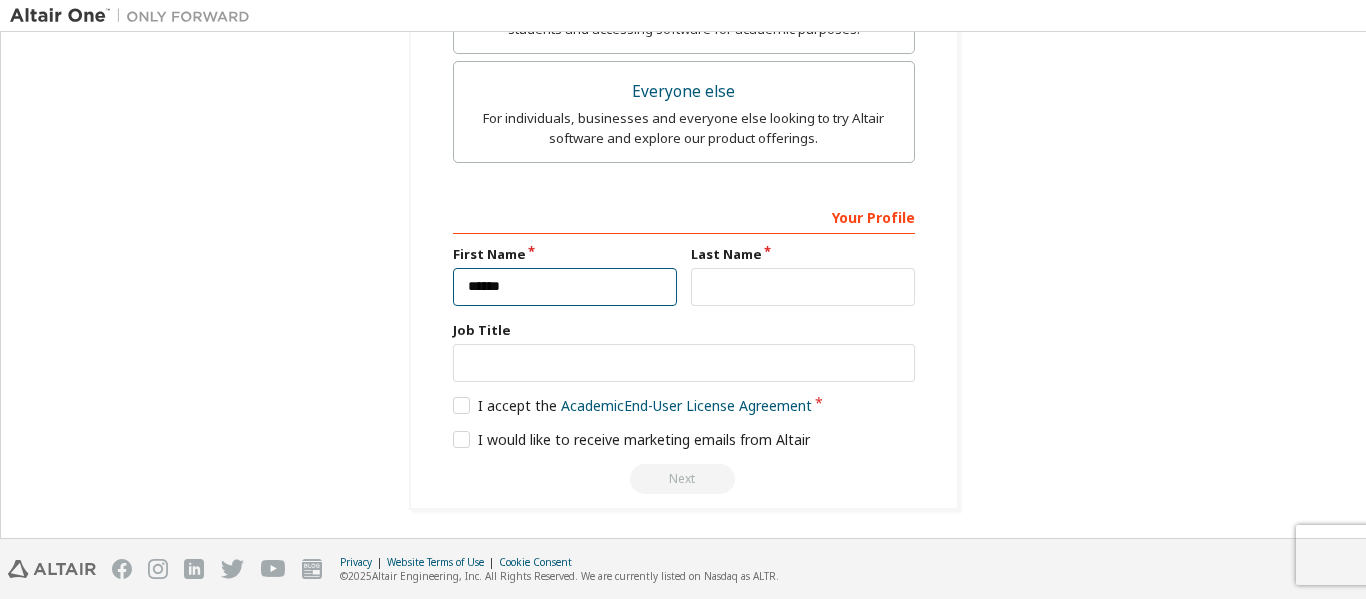 type on "******" 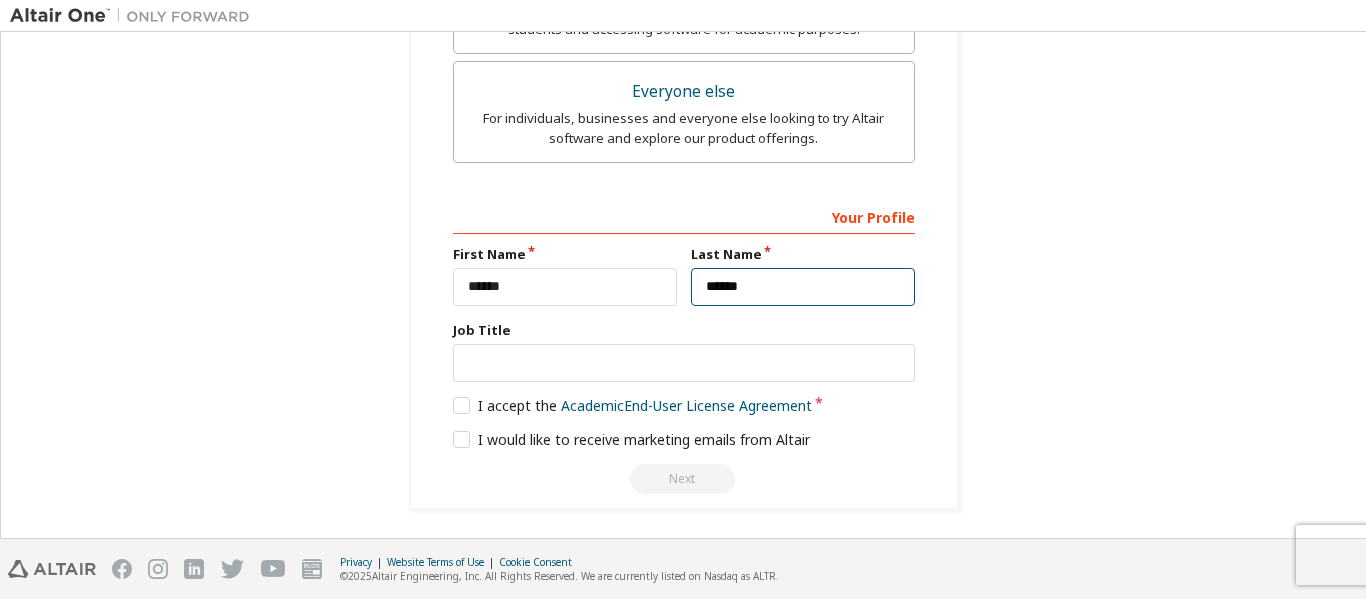 type on "******" 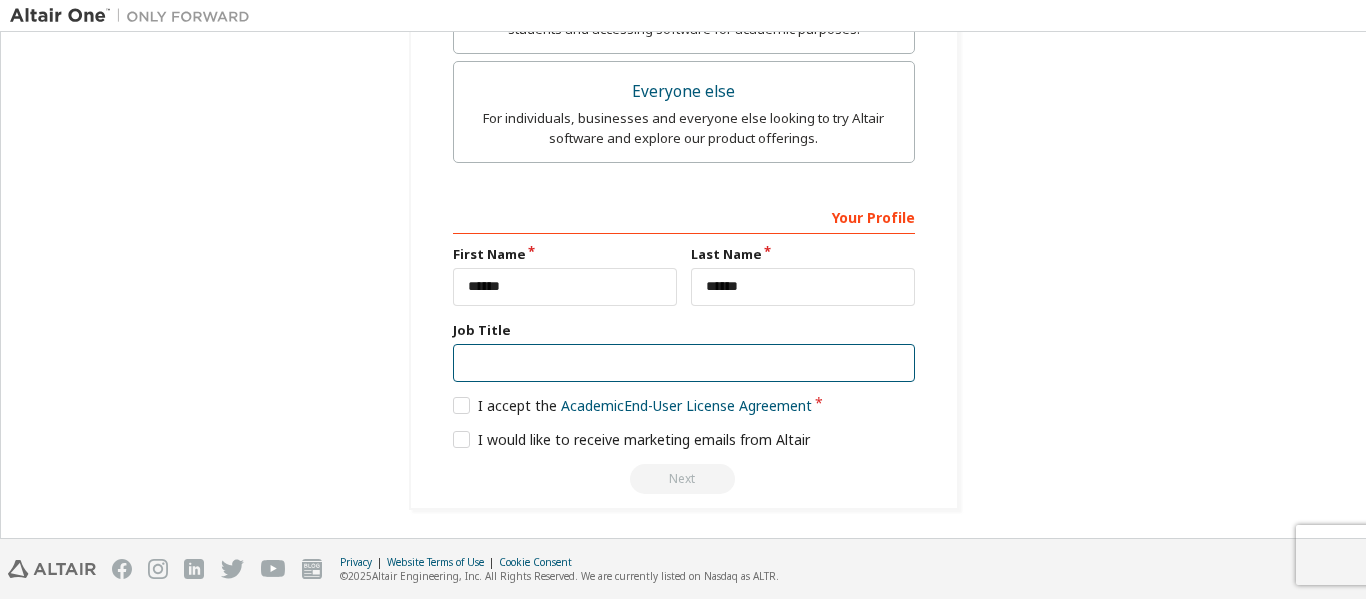 click at bounding box center (684, 363) 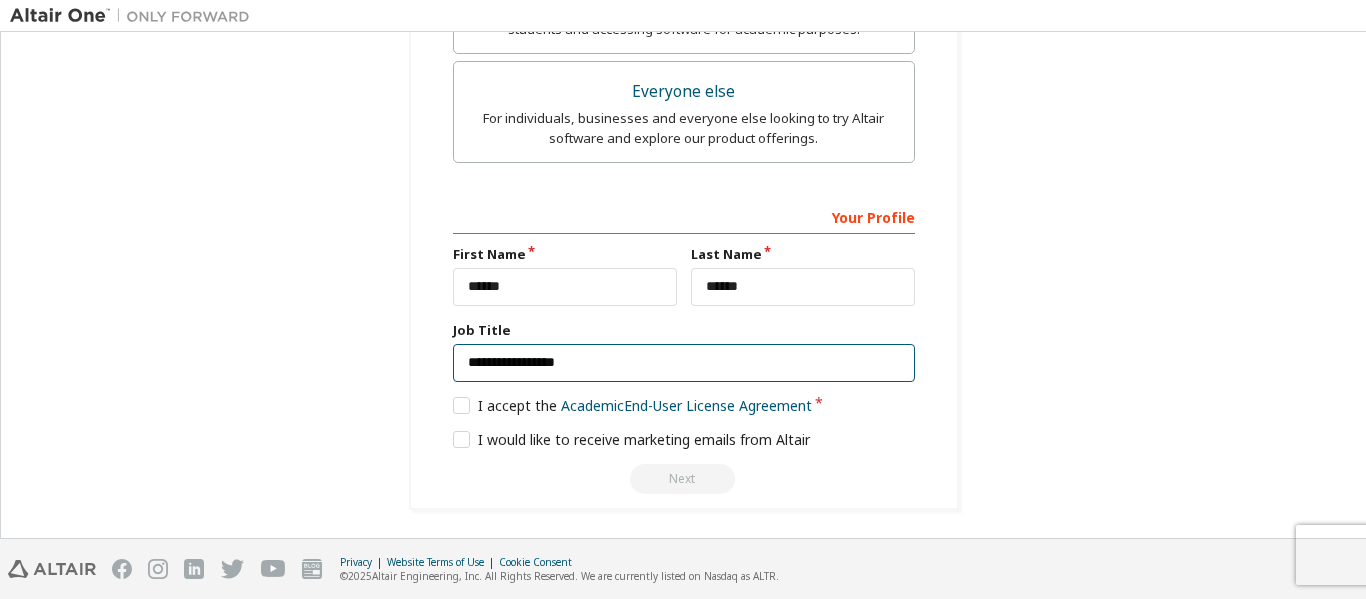 click on "**********" at bounding box center [684, 363] 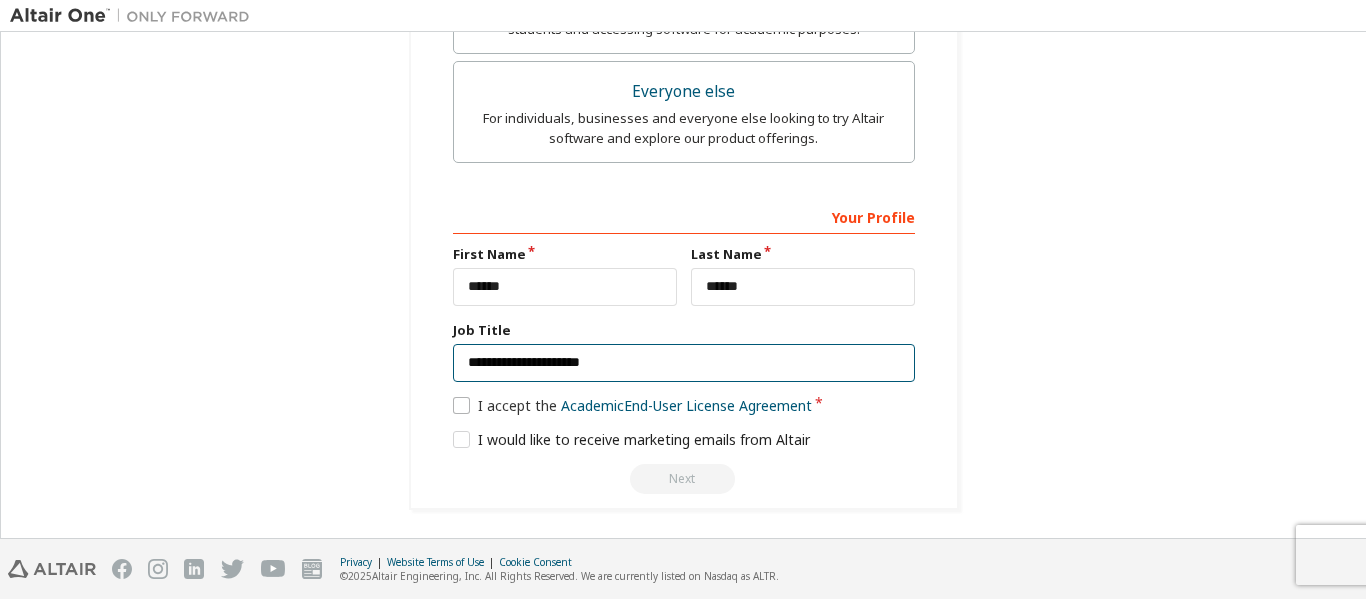 type on "**********" 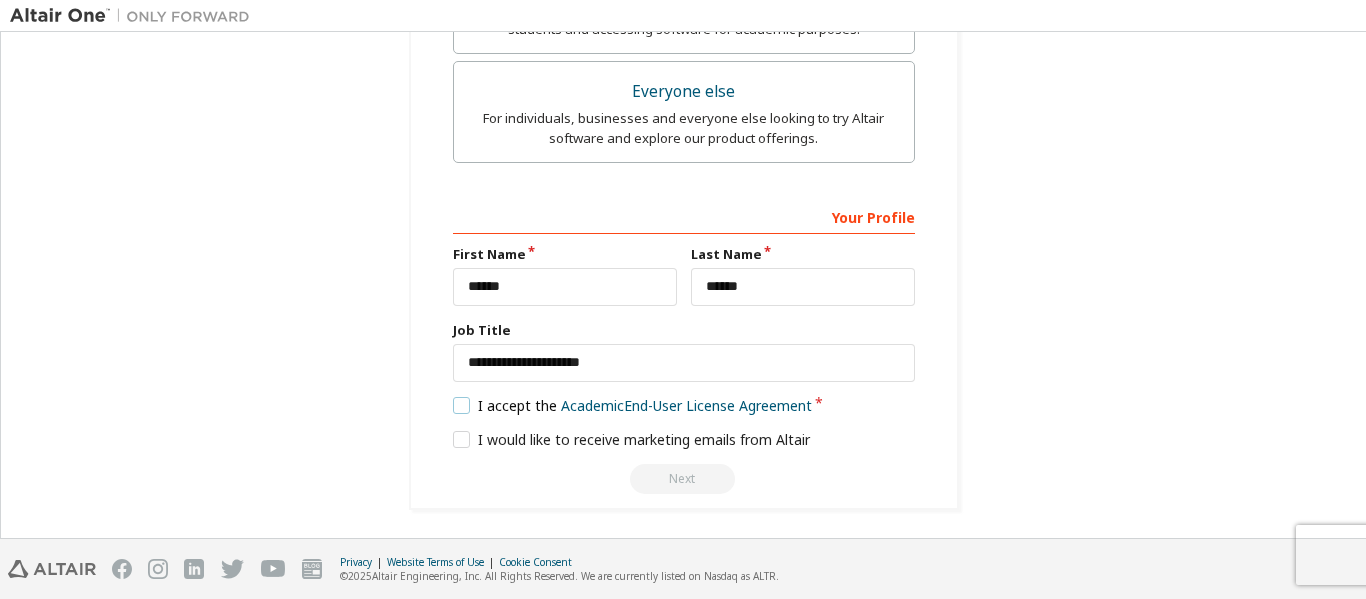 click on "I accept the   Academic   End-User License Agreement" at bounding box center [633, 405] 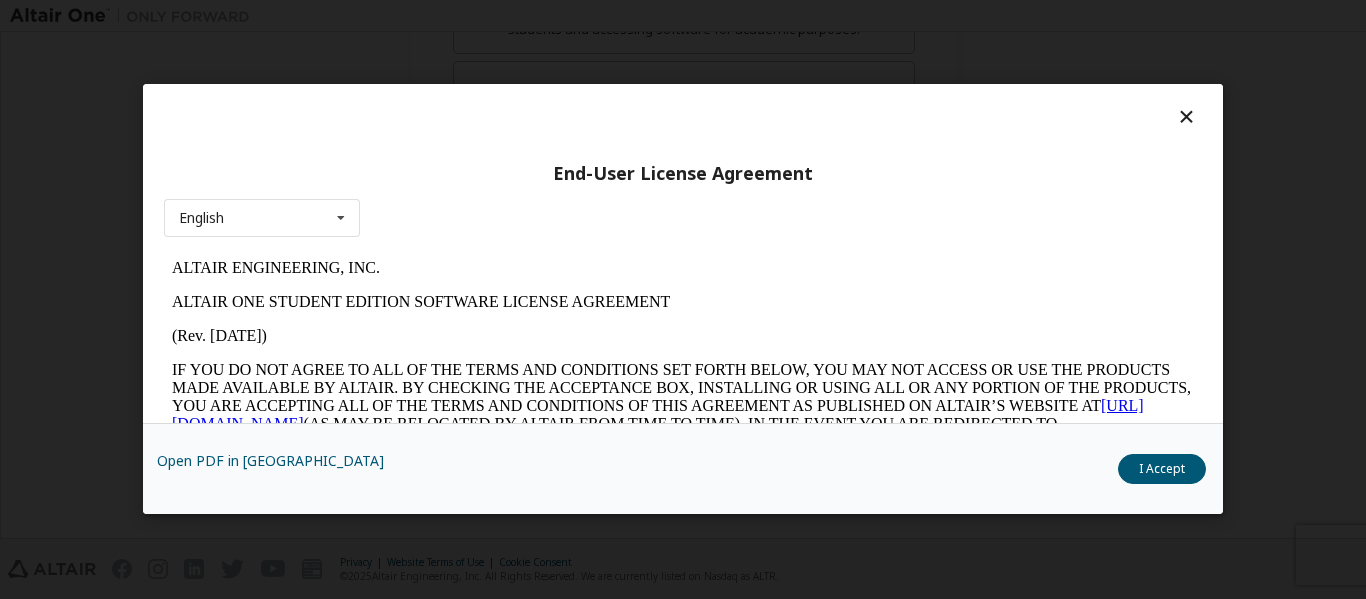 scroll, scrollTop: 0, scrollLeft: 0, axis: both 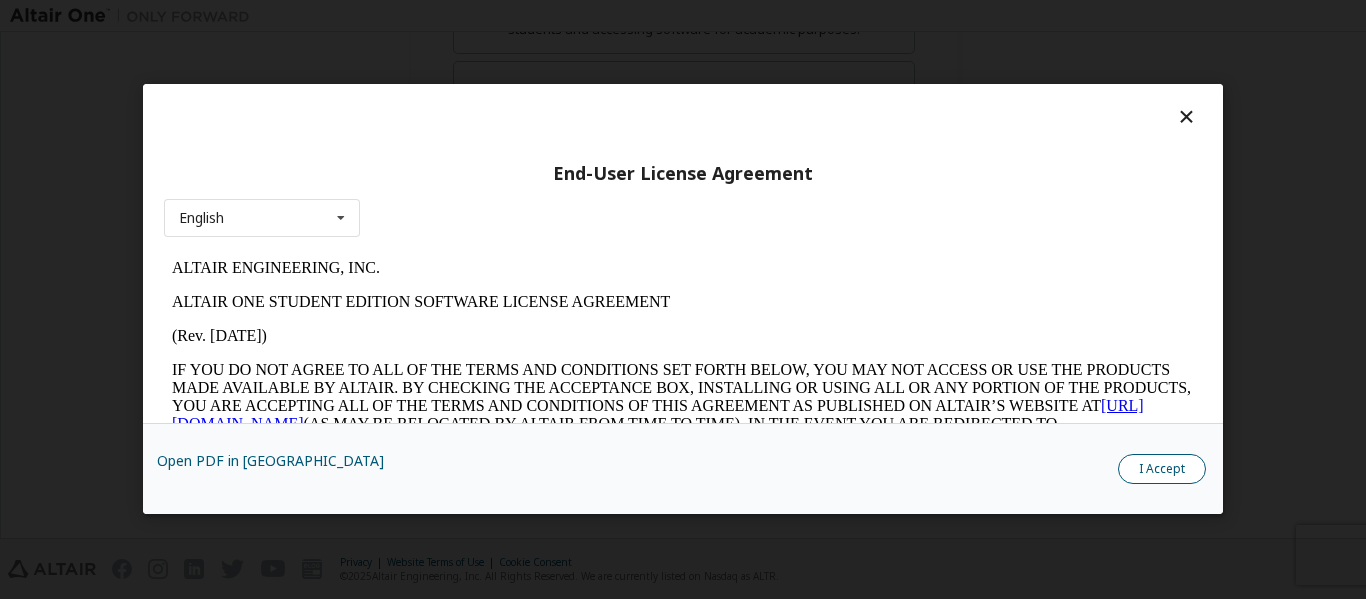 click on "I Accept" at bounding box center [1162, 470] 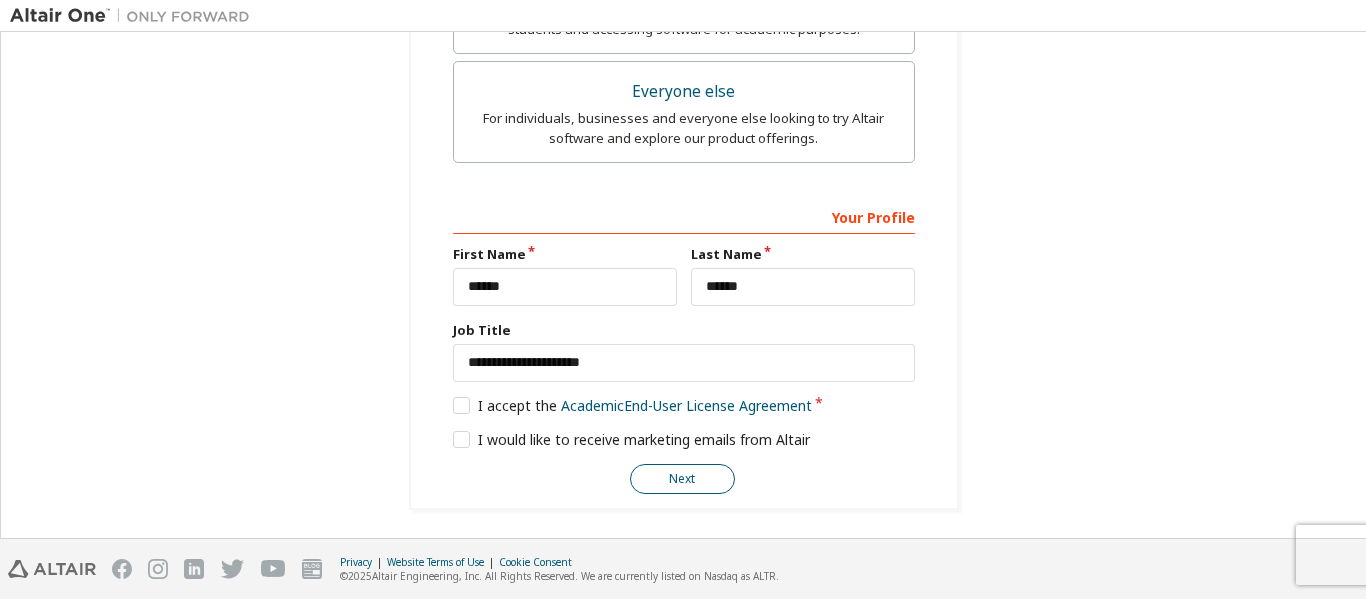 click on "Next" at bounding box center (682, 479) 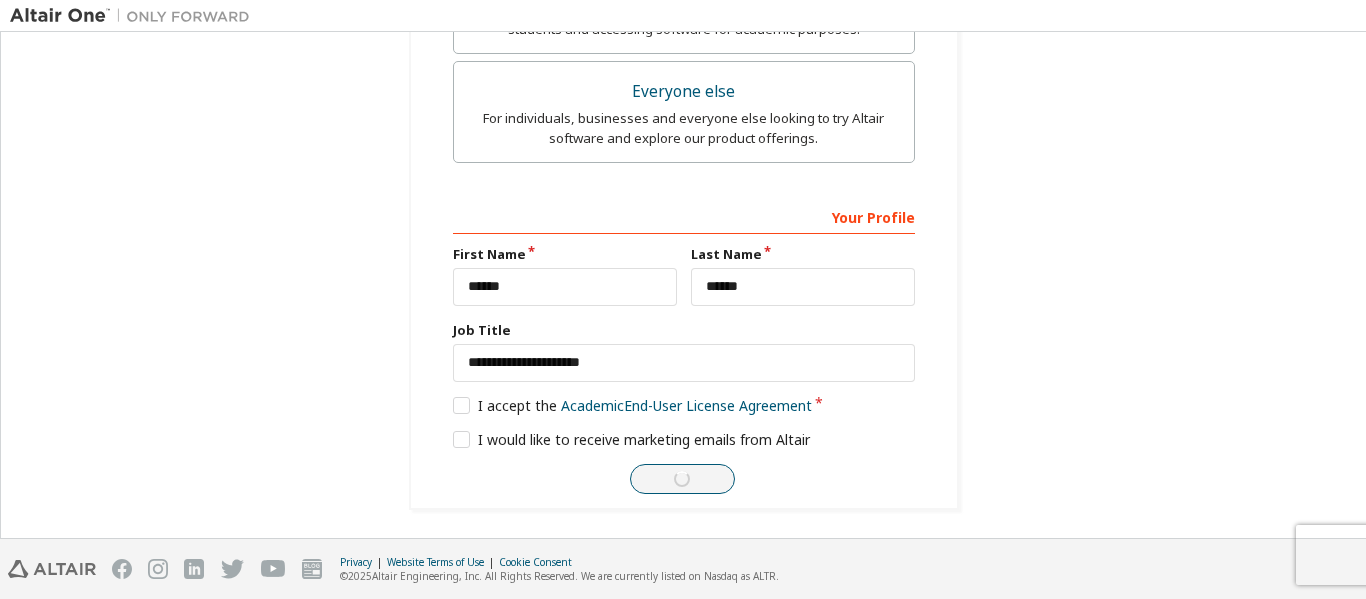 scroll, scrollTop: 66, scrollLeft: 0, axis: vertical 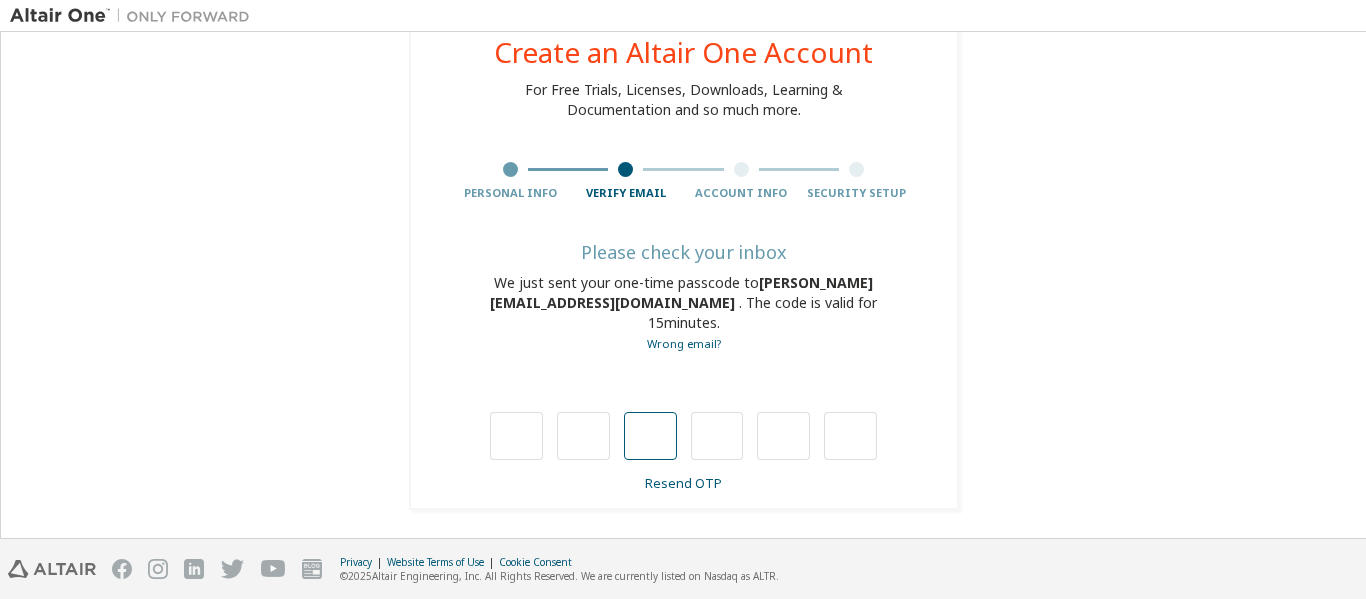 type on "*" 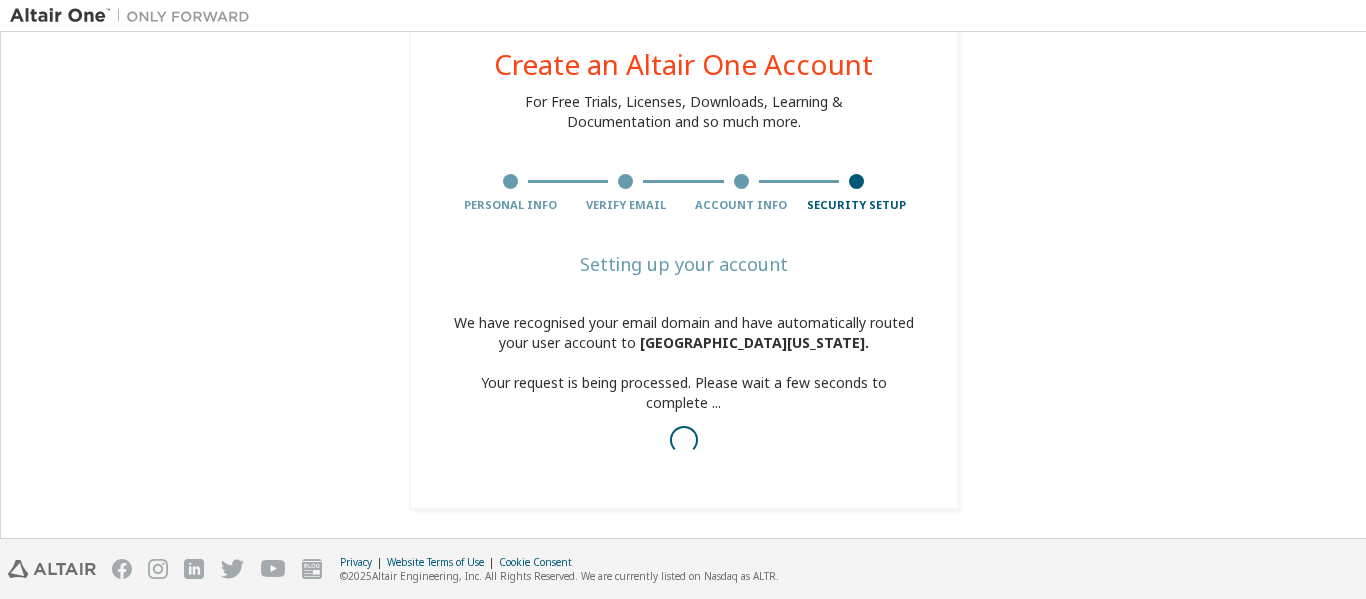scroll, scrollTop: 61, scrollLeft: 0, axis: vertical 